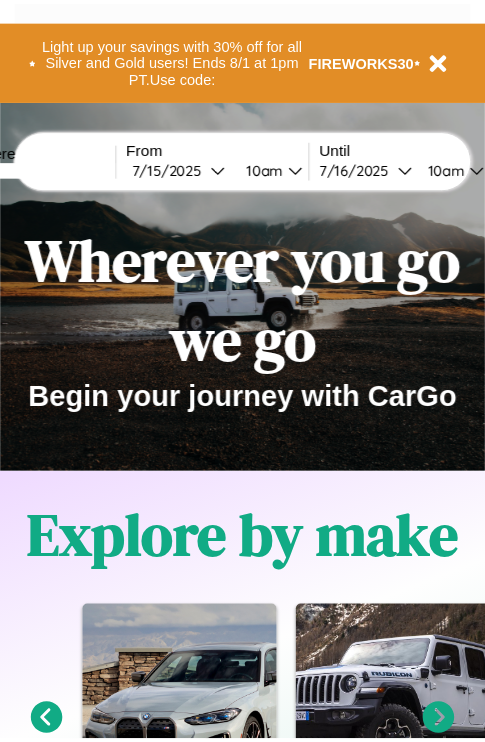 scroll, scrollTop: 0, scrollLeft: 0, axis: both 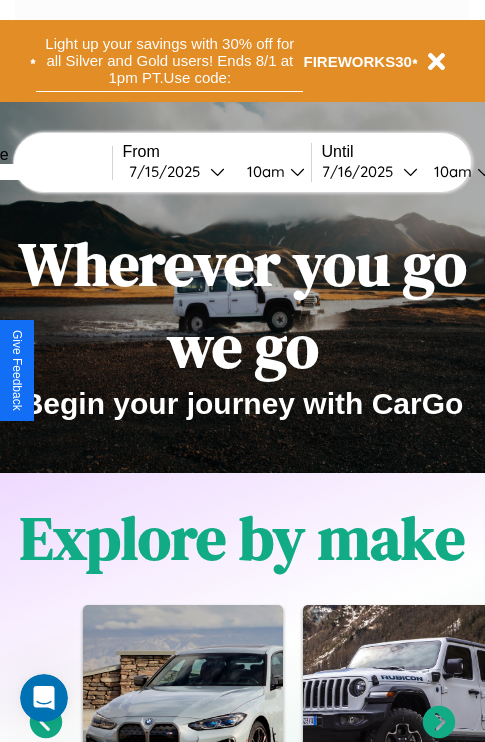 click on "Light up your savings with 30% off for all Silver and Gold users! Ends 8/1 at 1pm PT.  Use code:" at bounding box center (169, 61) 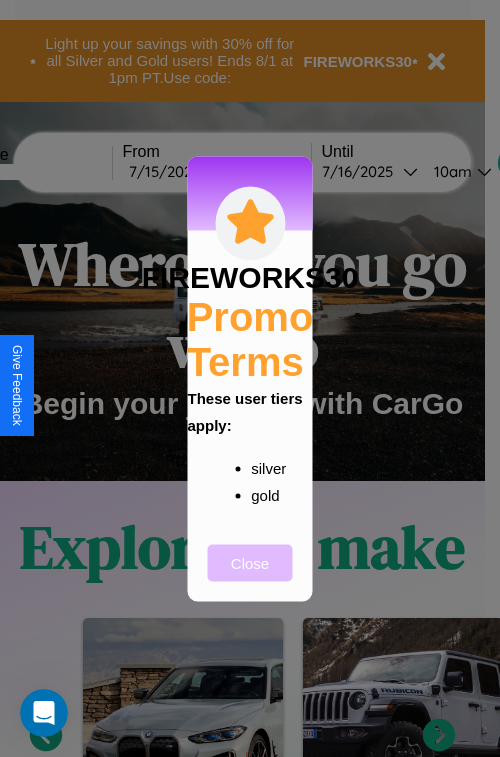 click on "Close" at bounding box center [250, 562] 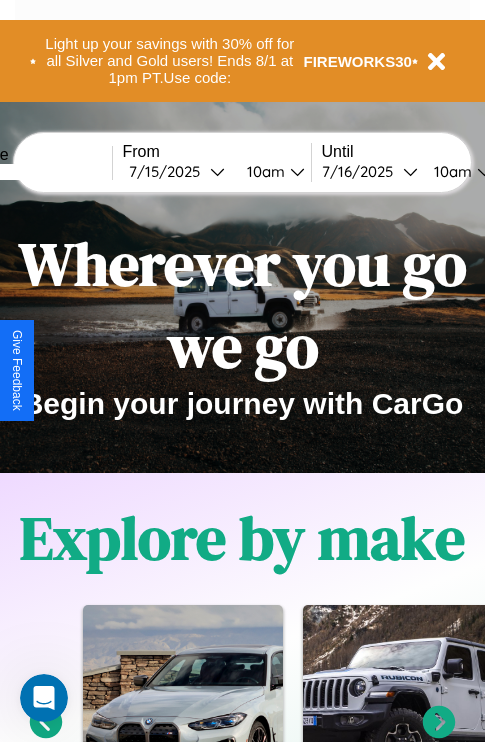 click at bounding box center (37, 172) 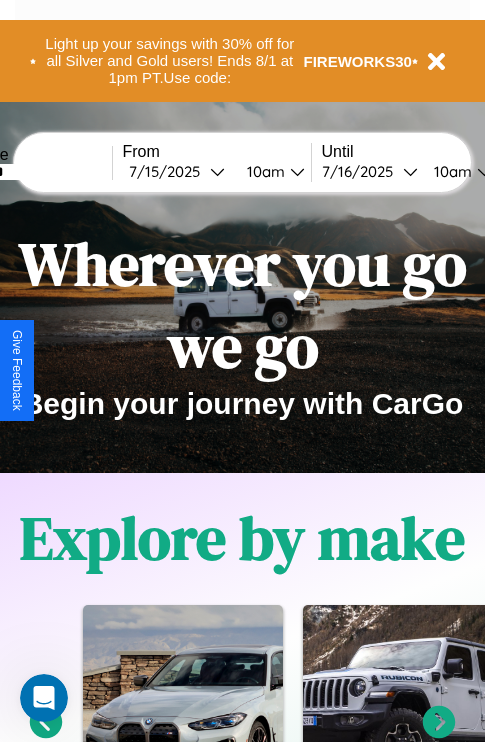type on "*******" 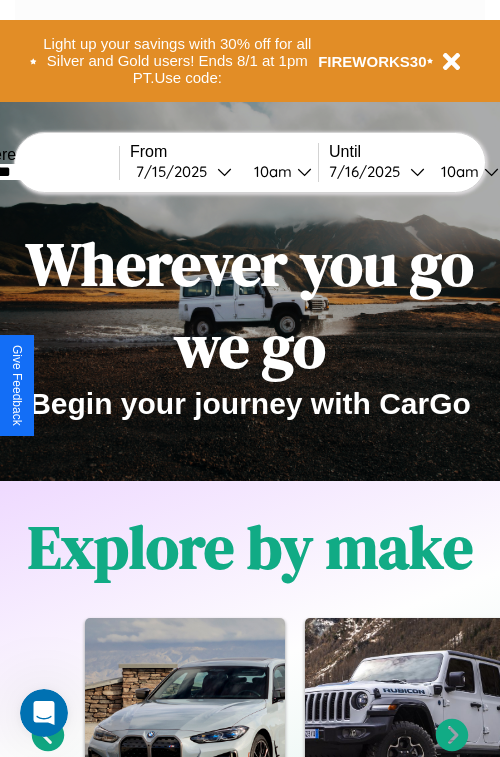 select on "*" 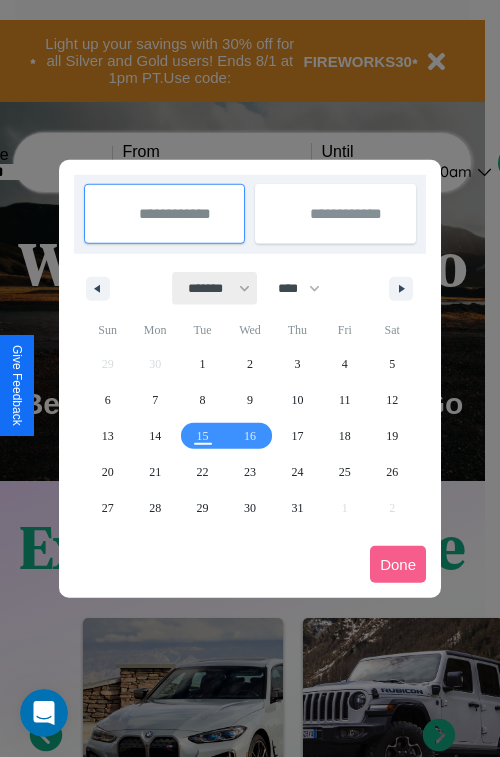 click on "******* ******** ***** ***** *** **** **** ****** ********* ******* ******** ********" at bounding box center [215, 288] 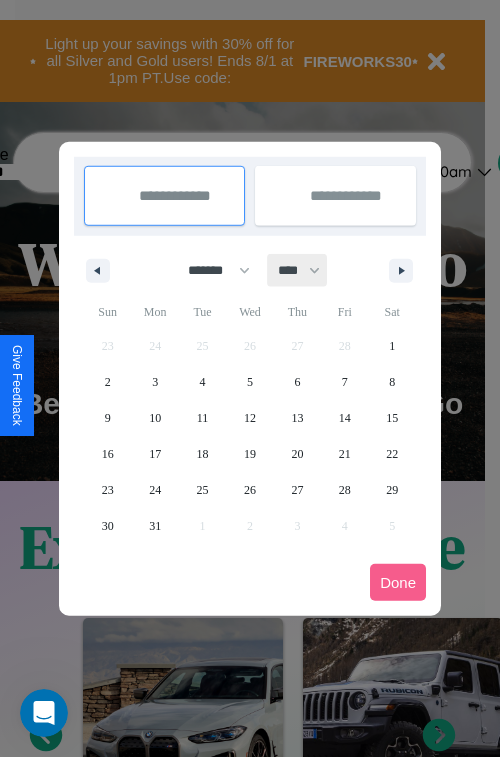 click on "**** **** **** **** **** **** **** **** **** **** **** **** **** **** **** **** **** **** **** **** **** **** **** **** **** **** **** **** **** **** **** **** **** **** **** **** **** **** **** **** **** **** **** **** **** **** **** **** **** **** **** **** **** **** **** **** **** **** **** **** **** **** **** **** **** **** **** **** **** **** **** **** **** **** **** **** **** **** **** **** **** **** **** **** **** **** **** **** **** **** **** **** **** **** **** **** **** **** **** **** **** **** **** **** **** **** **** **** **** **** **** **** **** **** **** **** **** **** **** **** ****" at bounding box center [298, 270] 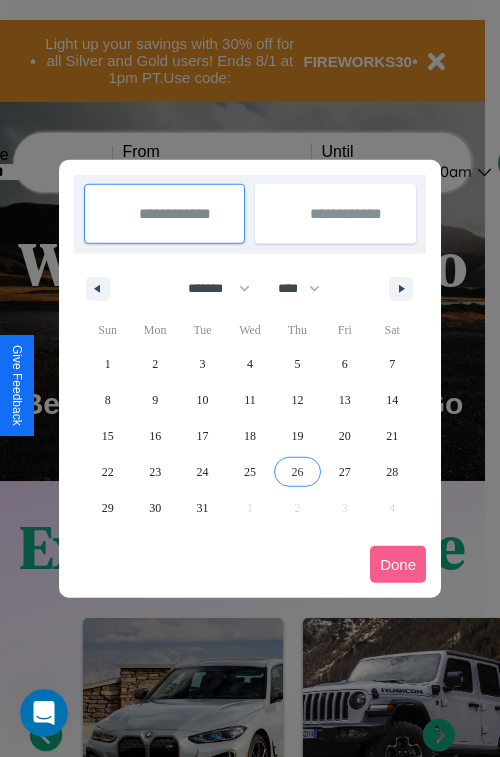click on "26" at bounding box center (297, 472) 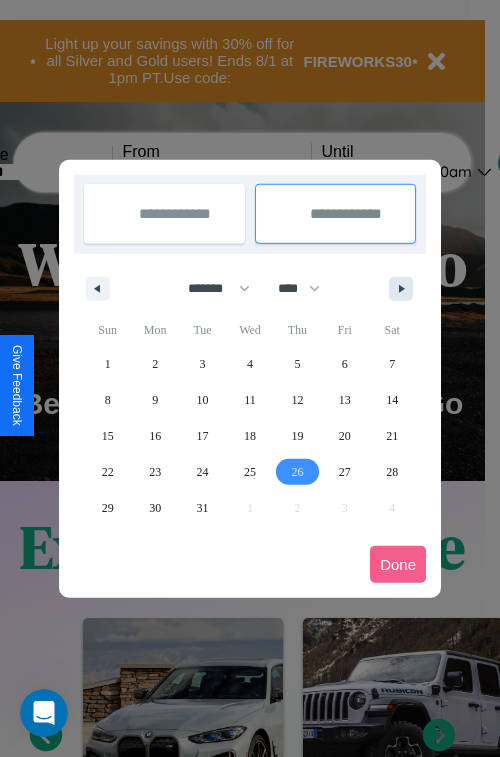 click at bounding box center [405, 289] 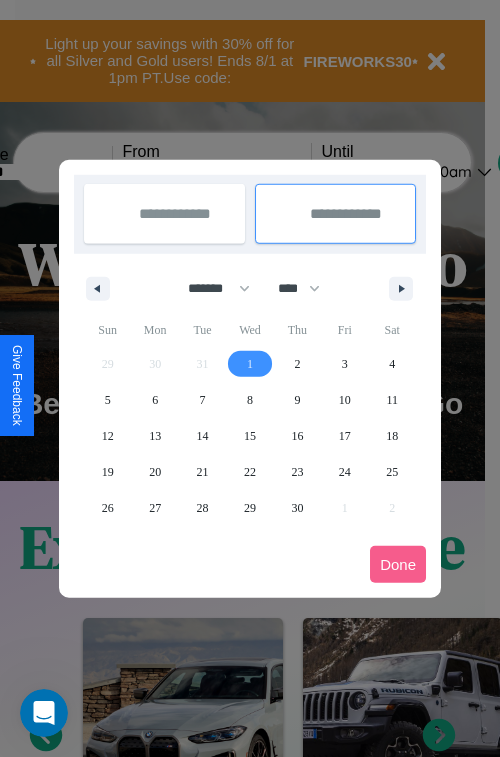 type on "**********" 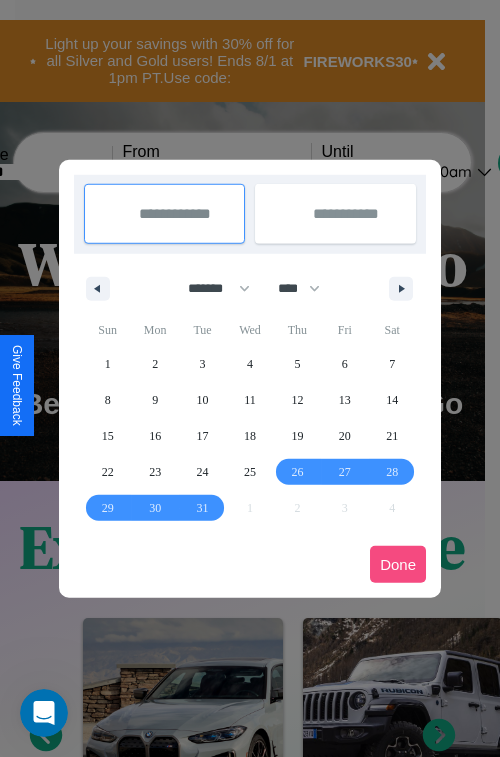 click on "Done" at bounding box center (398, 564) 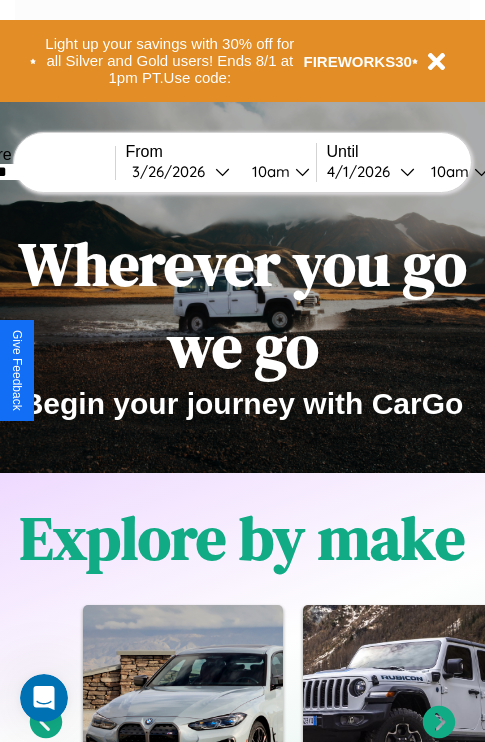 click on "10am" at bounding box center (268, 171) 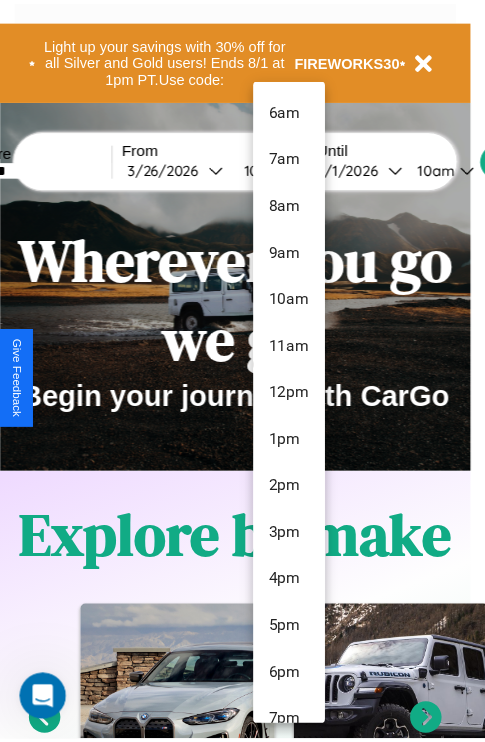 scroll, scrollTop: 115, scrollLeft: 0, axis: vertical 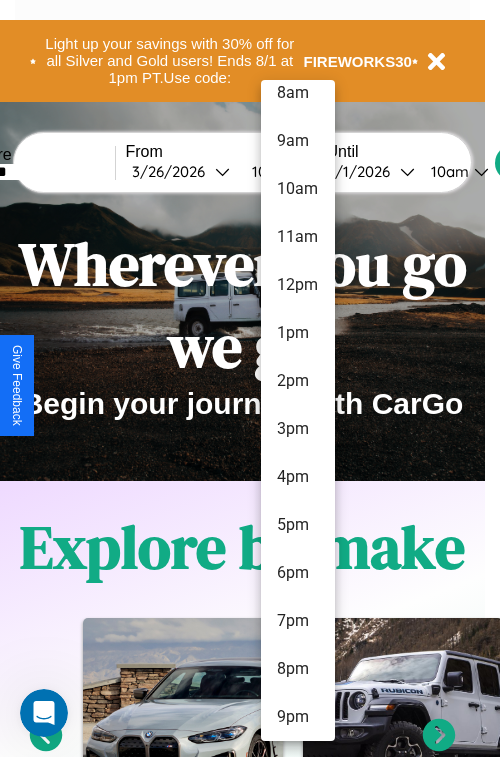 click on "9pm" at bounding box center [298, 717] 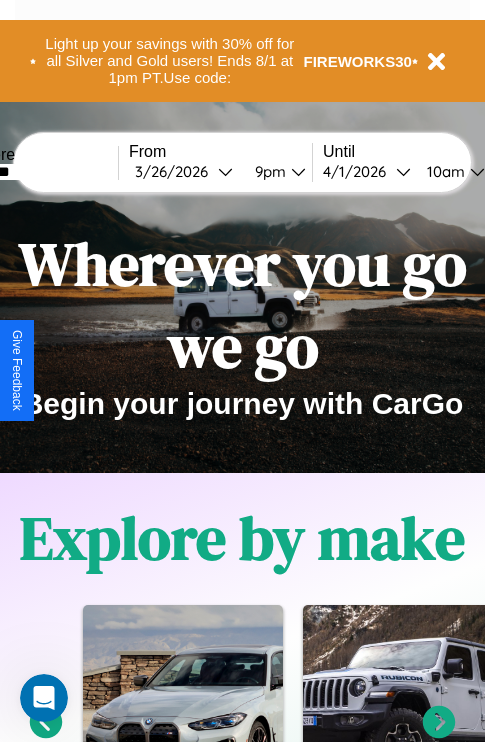 click on "10am" at bounding box center [443, 171] 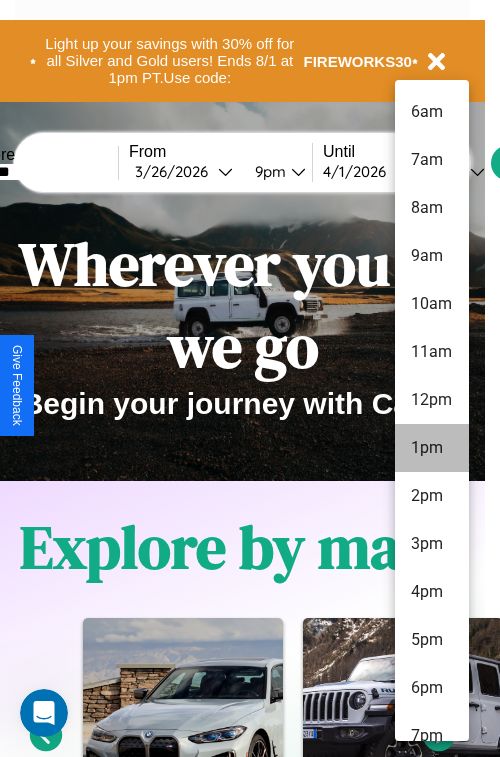 click on "1pm" at bounding box center [432, 448] 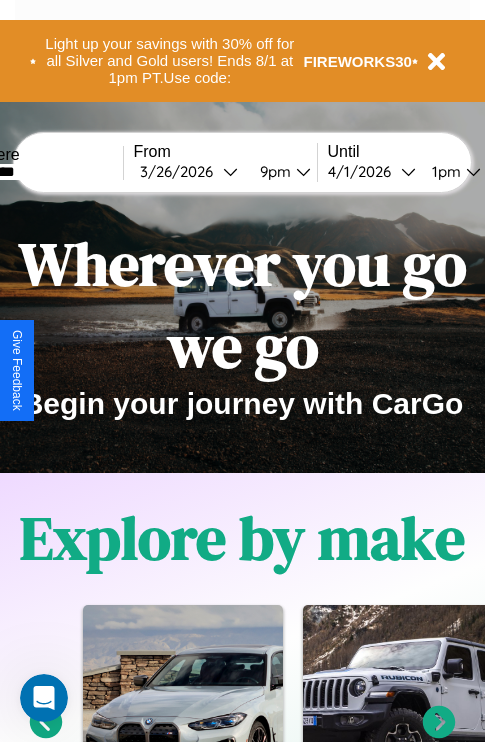 scroll, scrollTop: 0, scrollLeft: 63, axis: horizontal 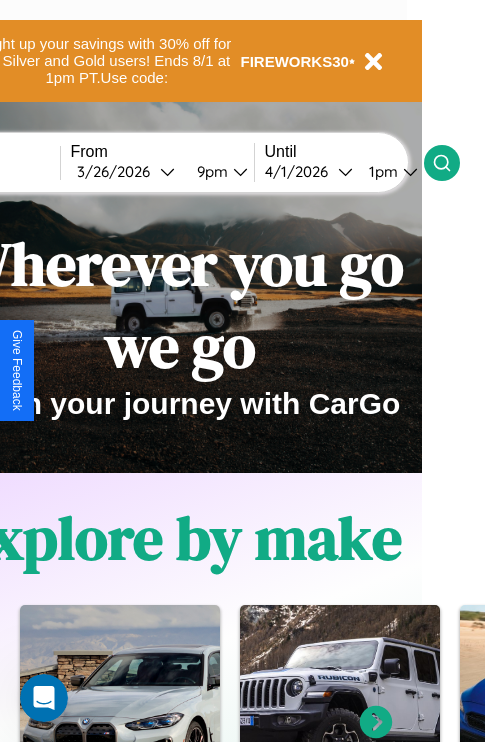 click 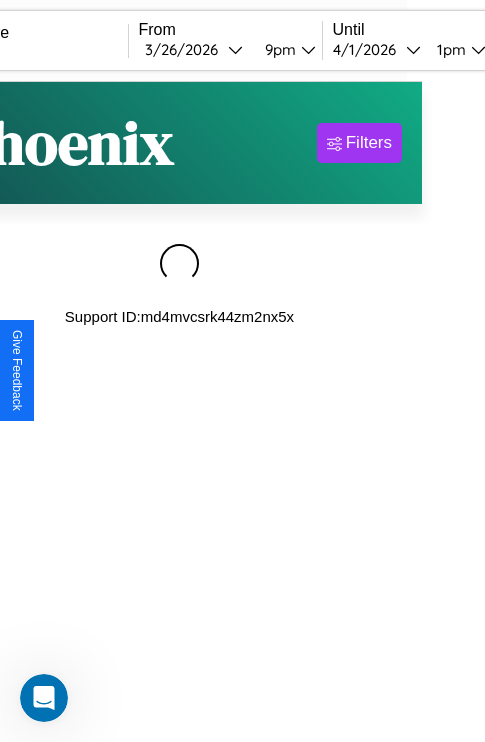 scroll, scrollTop: 0, scrollLeft: 0, axis: both 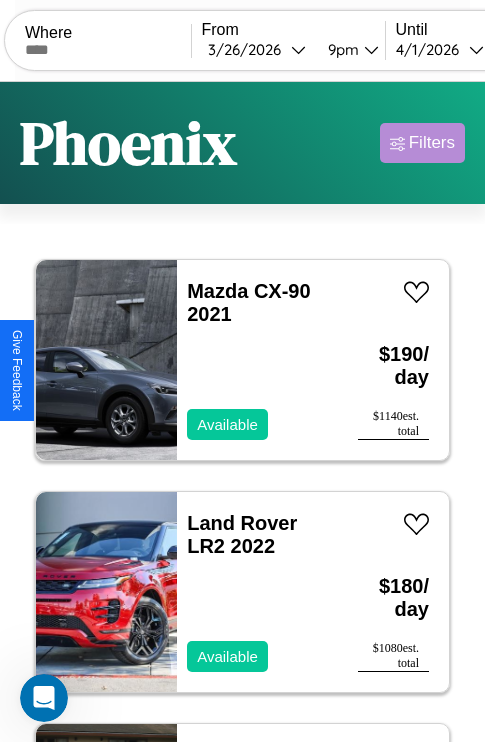 click on "Filters" at bounding box center (432, 143) 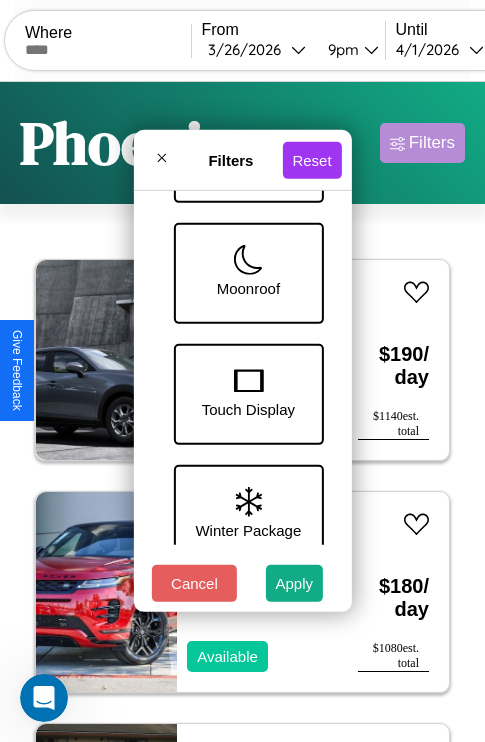 scroll, scrollTop: 651, scrollLeft: 0, axis: vertical 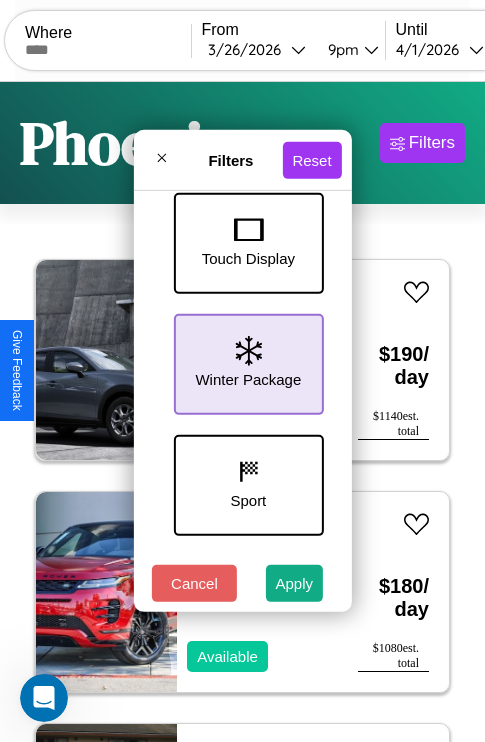 click 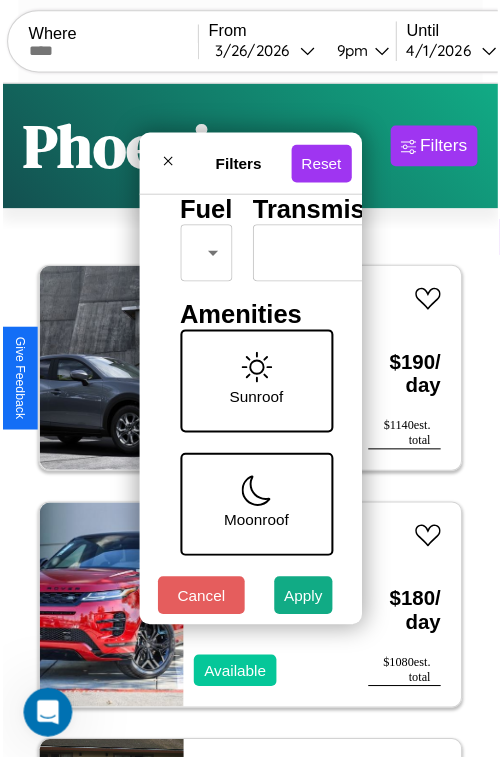 scroll, scrollTop: 59, scrollLeft: 0, axis: vertical 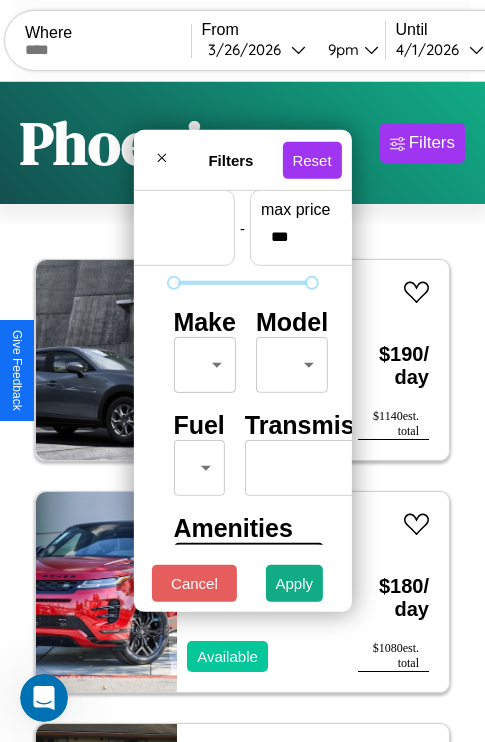 click on "CarGo Where From [DATE] [TIME] Until [DATE] [TIME] Become a Host Login Sign Up [CITY] Filters 137  cars in this area These cars can be picked up in this city. Mazda   CX-90   2021 Available $ 190  / day $ 1140  est. total Land Rover   LR2   2022 Available $ 180  / day $ 1080  est. total Ferrari   456 MGTA   2021 Available $ 150  / day $ 900  est. total Aston Martin   Vanquish Zagato   2016 Available $ 160  / day $ 960  est. total Jaguar   XJS   2016 Available $ 130  / day $ 780  est. total Jeep   Grand Wagoneer L   2019 Available $ 100  / day $ 600  est. total Subaru   GL-10   2018 Available $ 60  / day $ 360  est. total Jaguar   XF   2021 Available $ 40  / day $ 240  est. total Subaru   XV CrossTrek   2023 Available $ 170  / day $ 1020  est. total Kia   EV9   2024 Unavailable $ 150  / day $ 900  est. total Bentley   Roll Royce Silver Seraph   2020 Available $ 150  / day $ 900  est. total Hyundai   Genesis Coupe   2016 Available $ 130  / day $ 780  est. total Hummer   H2   2019 Unavailable $ 160 $ 960" at bounding box center (242, 412) 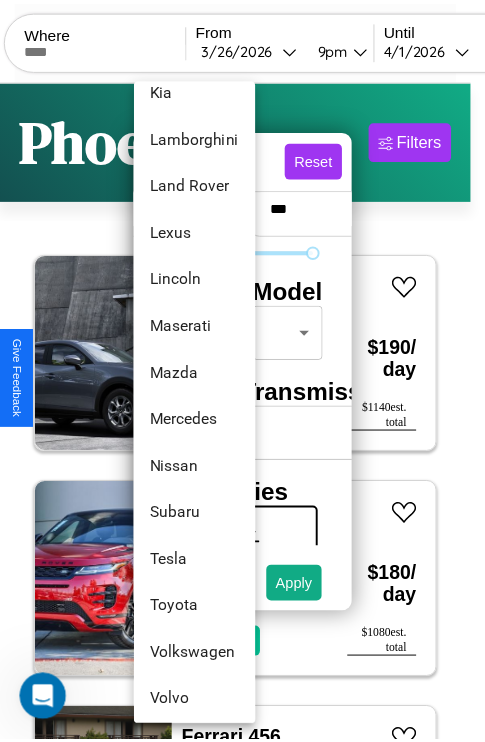 scroll, scrollTop: 1083, scrollLeft: 0, axis: vertical 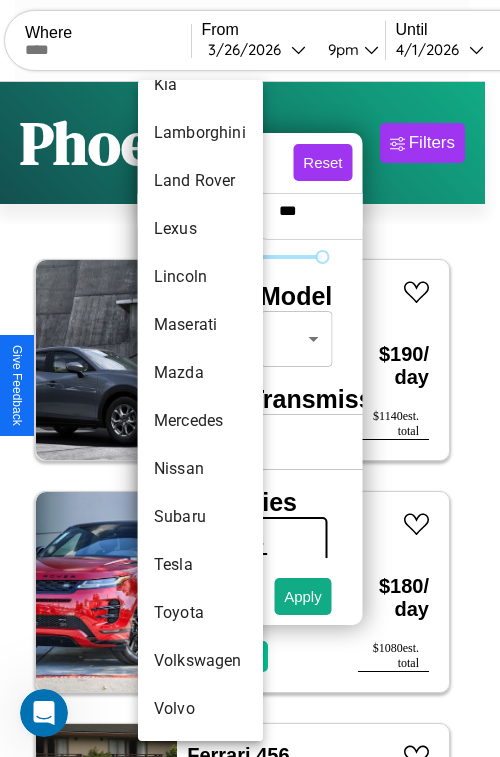click on "Tesla" at bounding box center (200, 565) 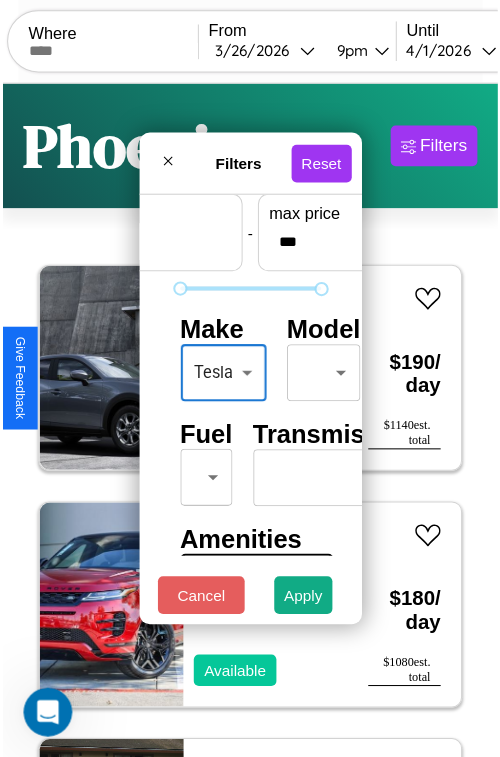 scroll, scrollTop: 59, scrollLeft: 7, axis: both 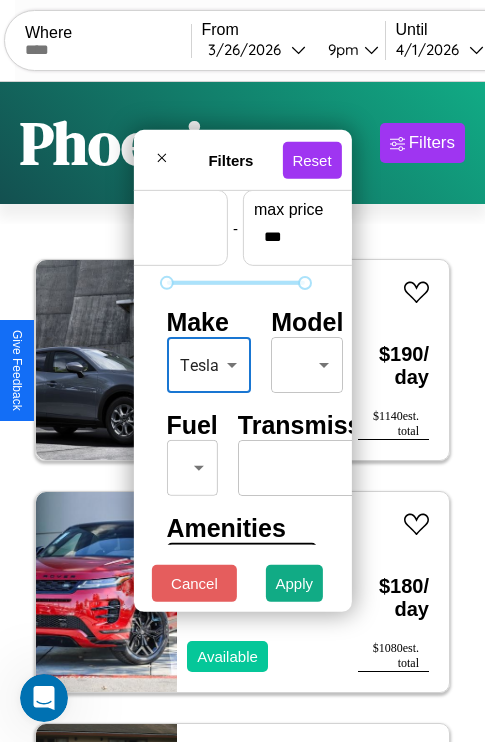click on "CarGo Where From [DATE] [TIME] Until [DATE] [TIME] Become a Host Login Sign Up [CITY] Filters 137  cars in this area These cars can be picked up in this city. Mazda   CX-90   2021 Available $ 190  / day $ 1140  est. total Land Rover   LR2   2022 Available $ 180  / day $ 1080  est. total Ferrari   456 MGTA   2021 Available $ 150  / day $ 900  est. total Aston Martin   Vanquish Zagato   2016 Available $ 160  / day $ 960  est. total Jaguar   XJS   2016 Available $ 130  / day $ 780  est. total Jeep   Grand Wagoneer L   2019 Available $ 100  / day $ 600  est. total Subaru   GL-10   2018 Available $ 60  / day $ 360  est. total Jaguar   XF   2021 Available $ 40  / day $ 240  est. total Subaru   XV CrossTrek   2023 Available $ 170  / day $ 1020  est. total Kia   EV9   2024 Unavailable $ 150  / day $ 900  est. total Bentley   Roll Royce Silver Seraph   2020 Available $ 150  / day $ 900  est. total Hyundai   Genesis Coupe   2016 Available $ 130  / day $ 780  est. total Hummer   H2   2019 Unavailable $ 160 $ 960" at bounding box center [242, 412] 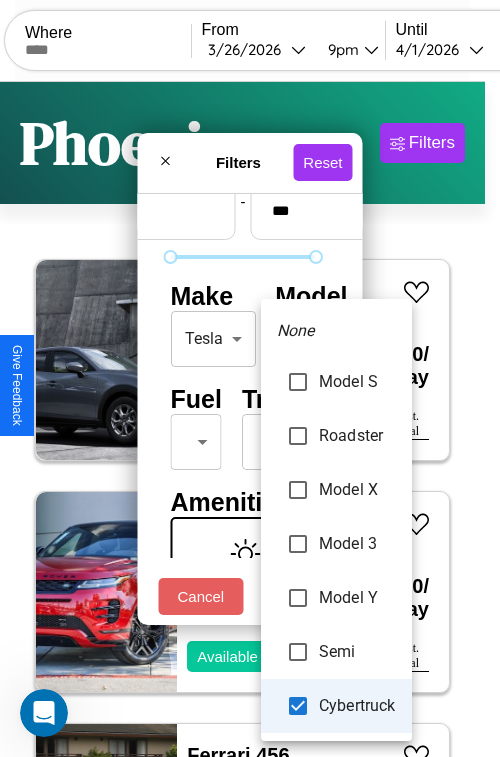 type on "**********" 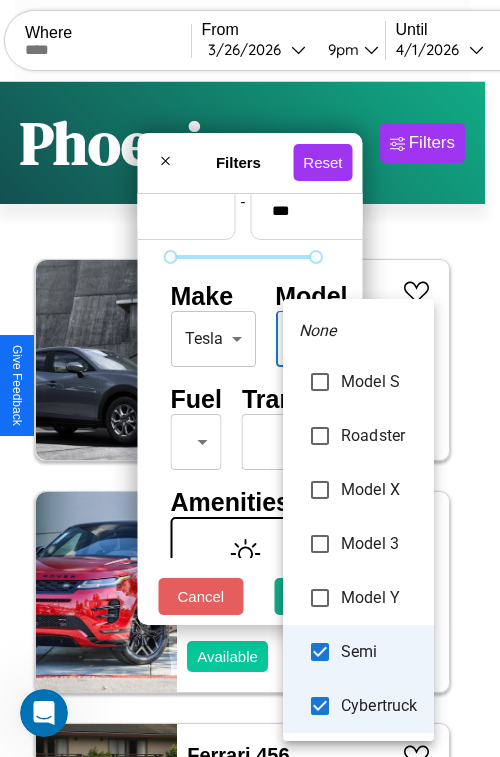click at bounding box center (250, 378) 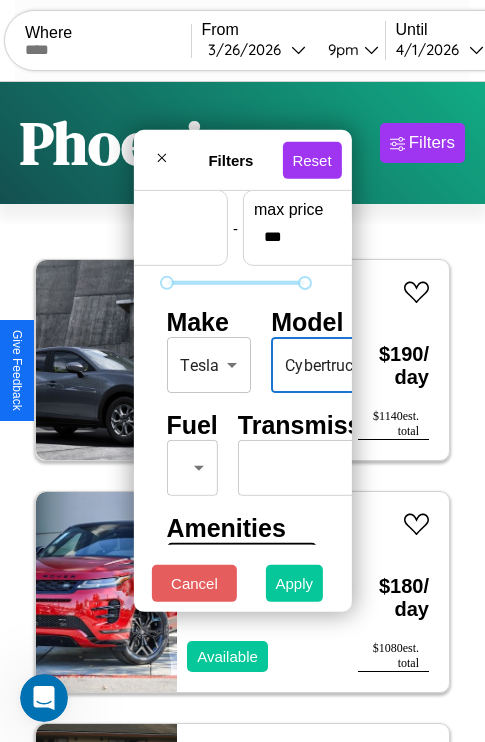 click on "Apply" at bounding box center (295, 583) 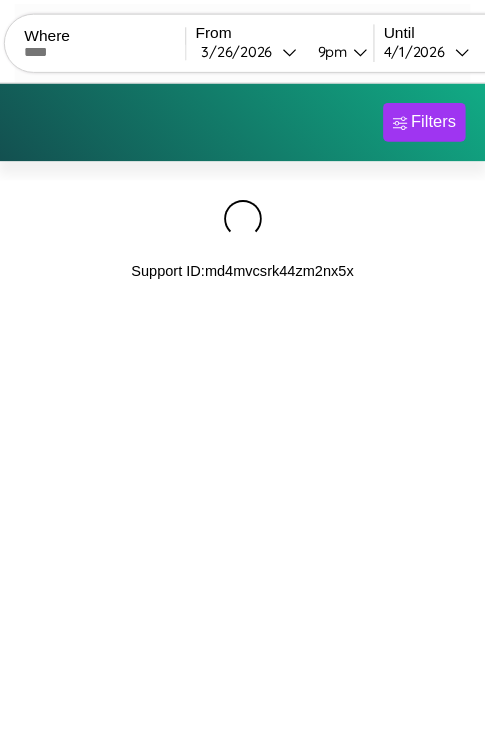 scroll, scrollTop: 0, scrollLeft: 0, axis: both 